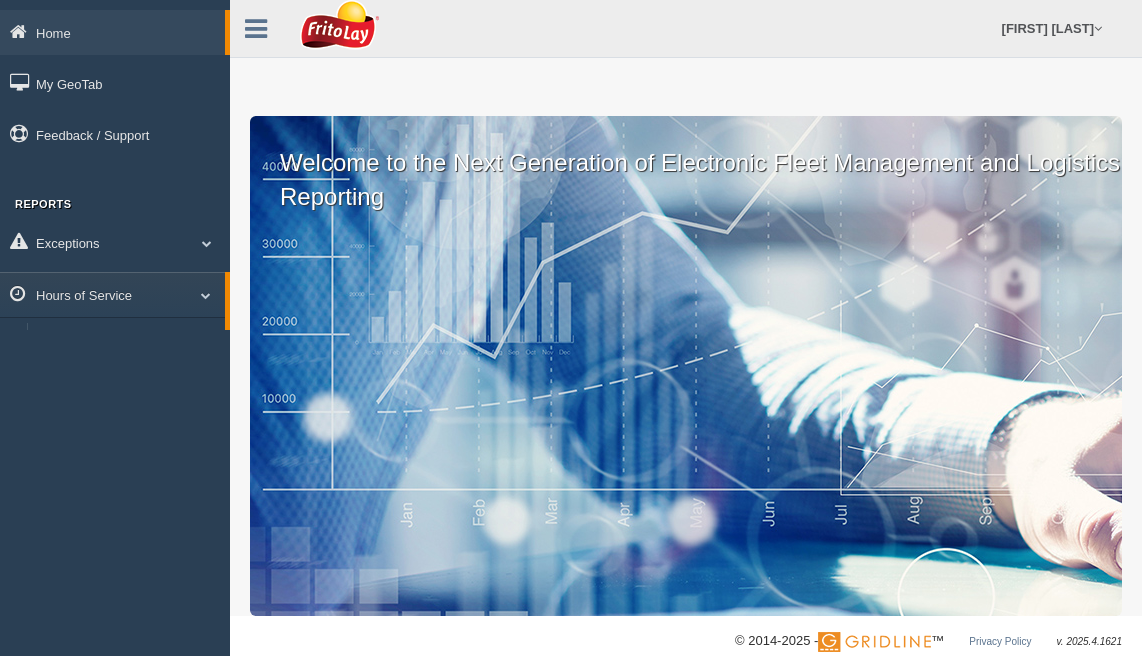 scroll, scrollTop: 0, scrollLeft: 0, axis: both 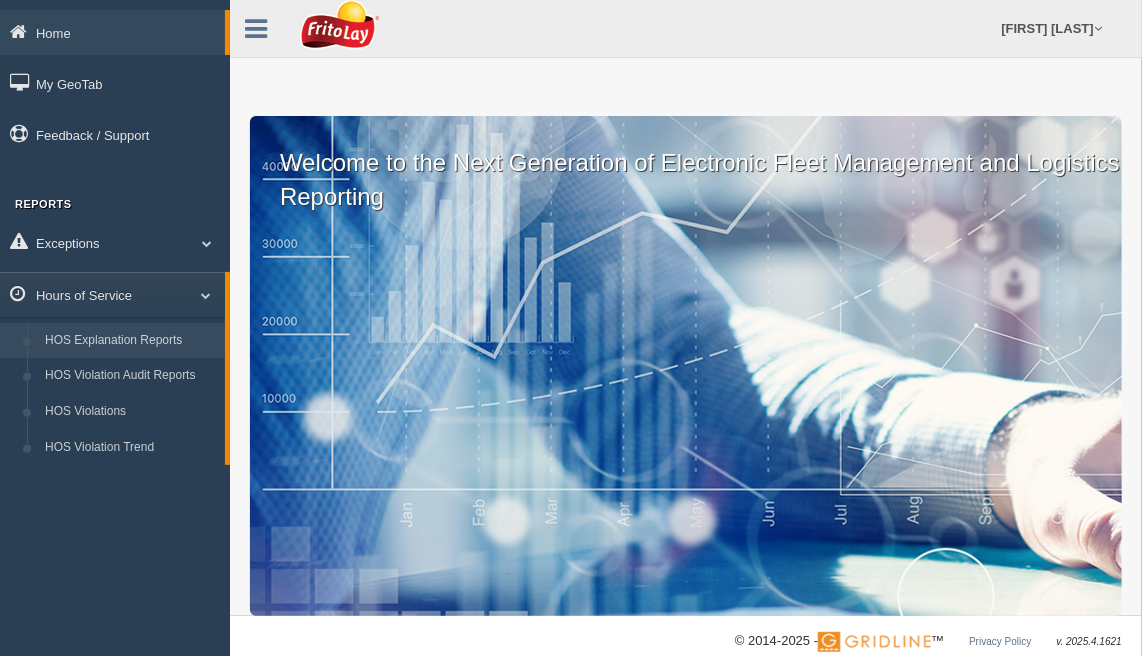 click on "HOS Explanation Reports" at bounding box center (130, 341) 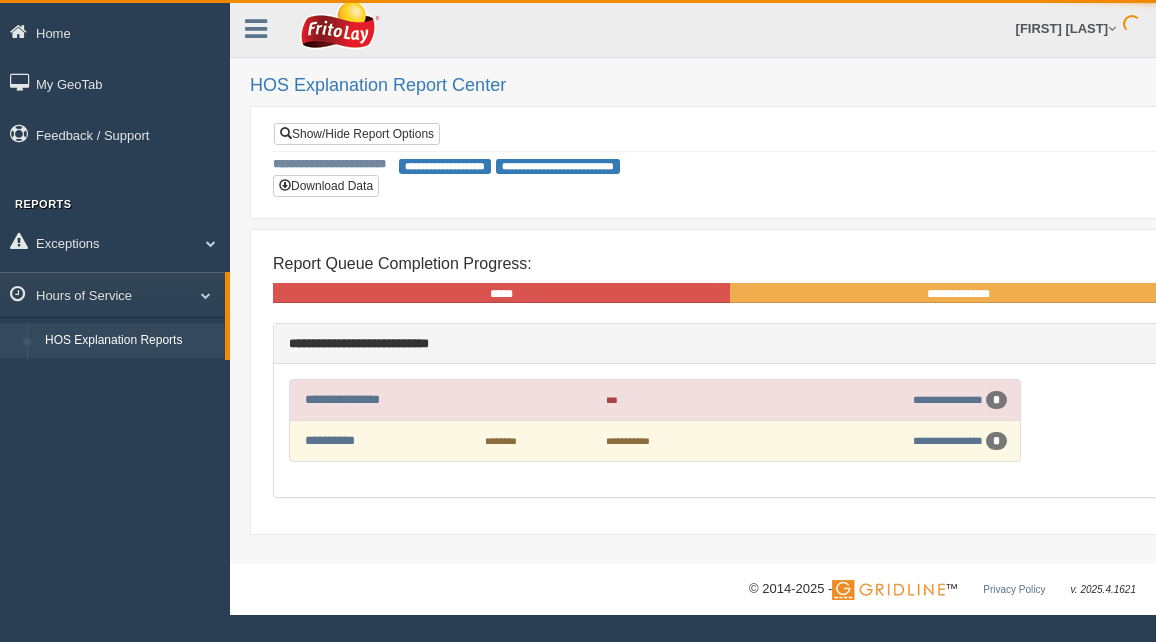 scroll, scrollTop: 0, scrollLeft: 0, axis: both 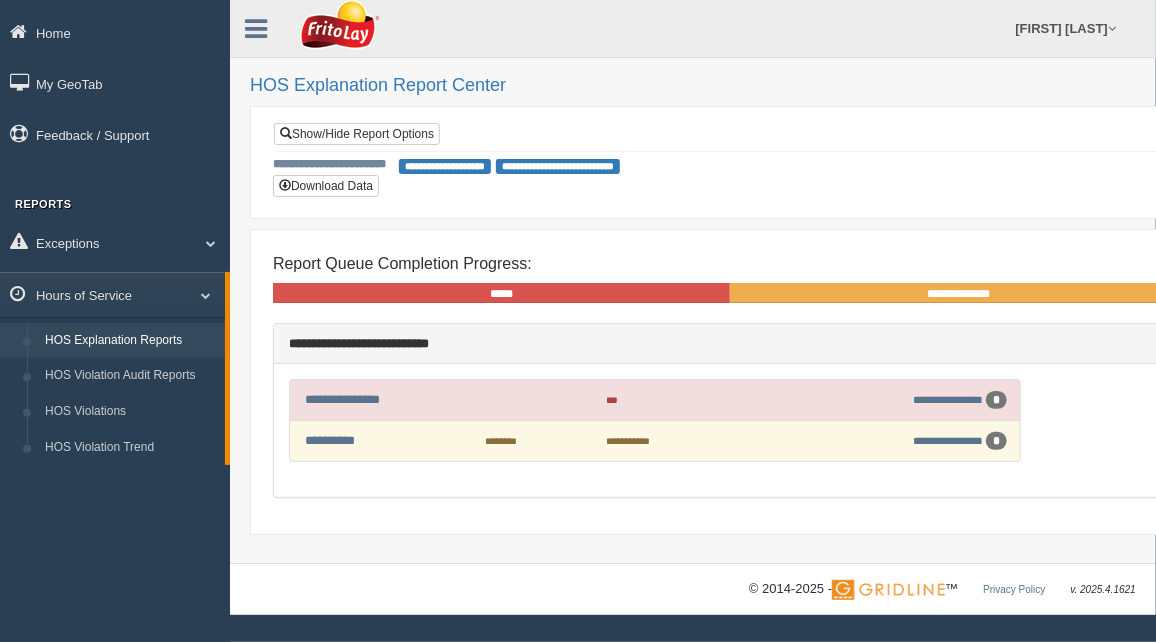 click on "********" at bounding box center [501, 441] 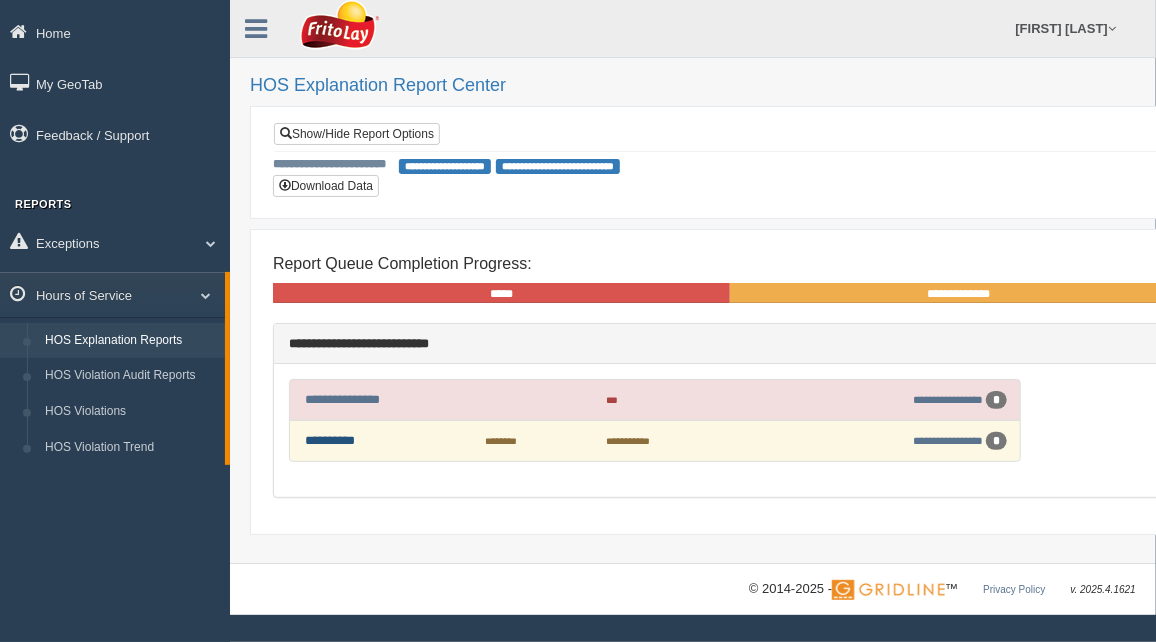click on "**********" at bounding box center (330, 440) 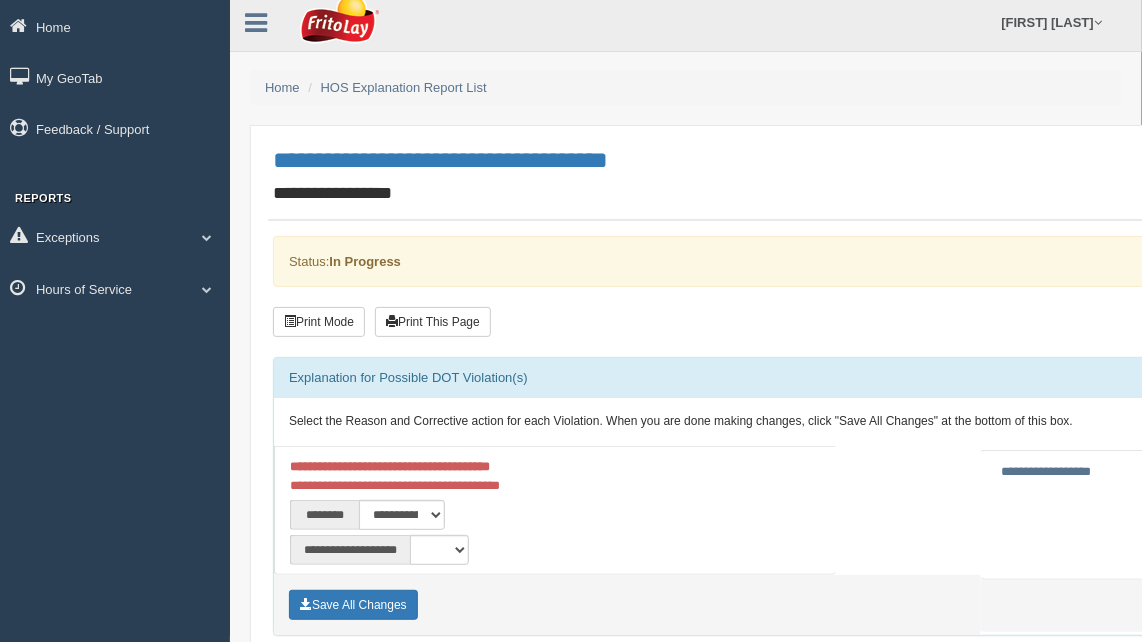 scroll, scrollTop: 90, scrollLeft: 0, axis: vertical 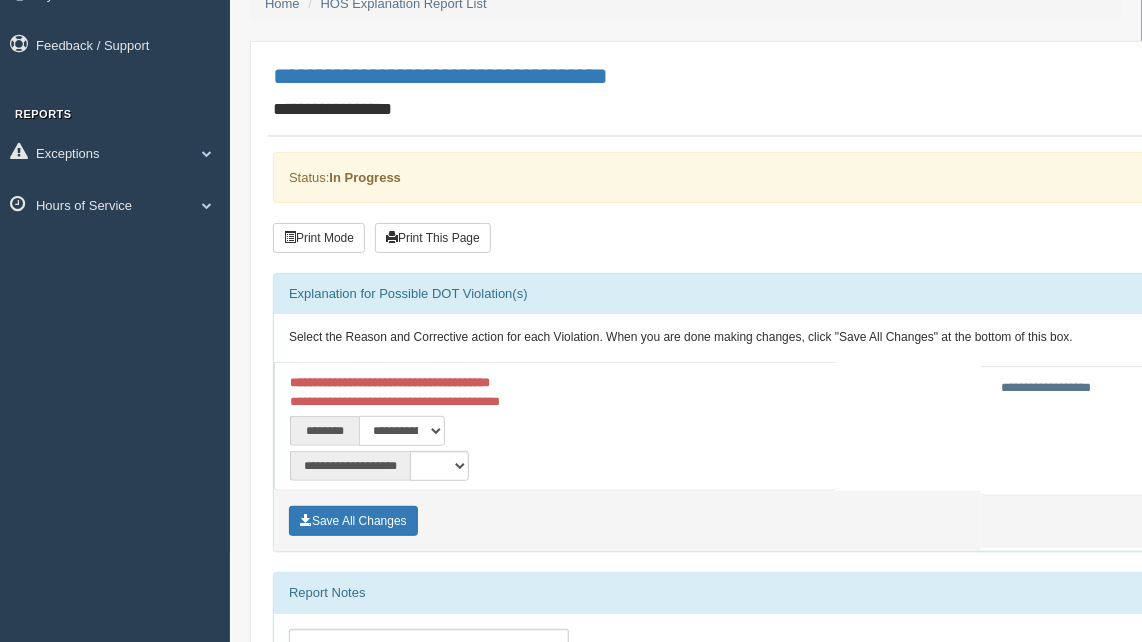 click on "**********" at bounding box center (402, 431) 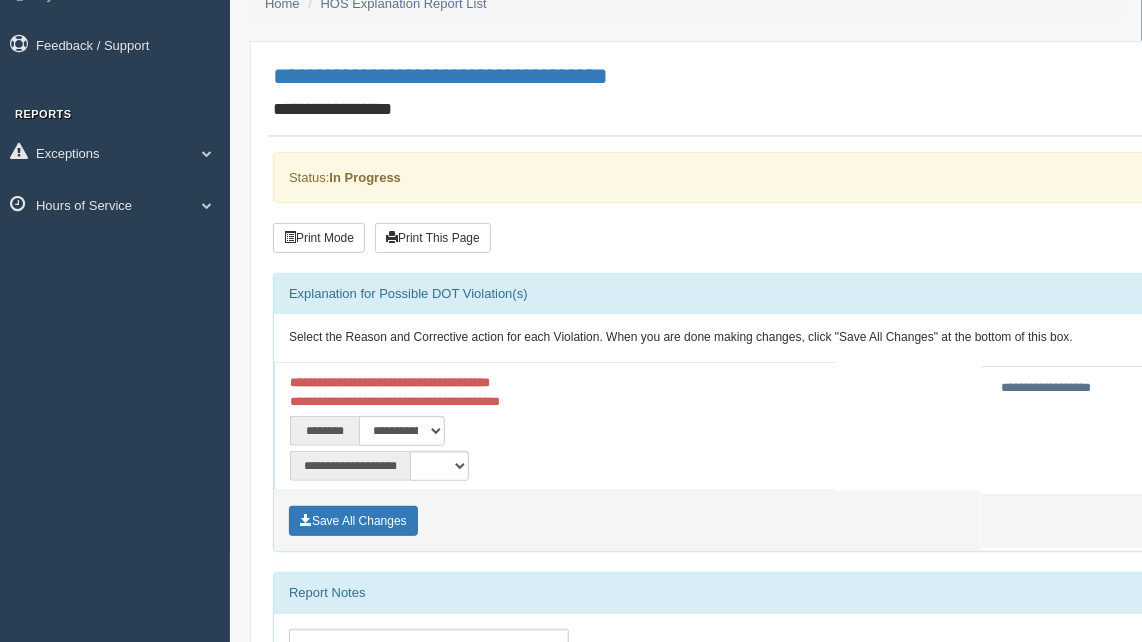 click on "**********" at bounding box center [418, 431] 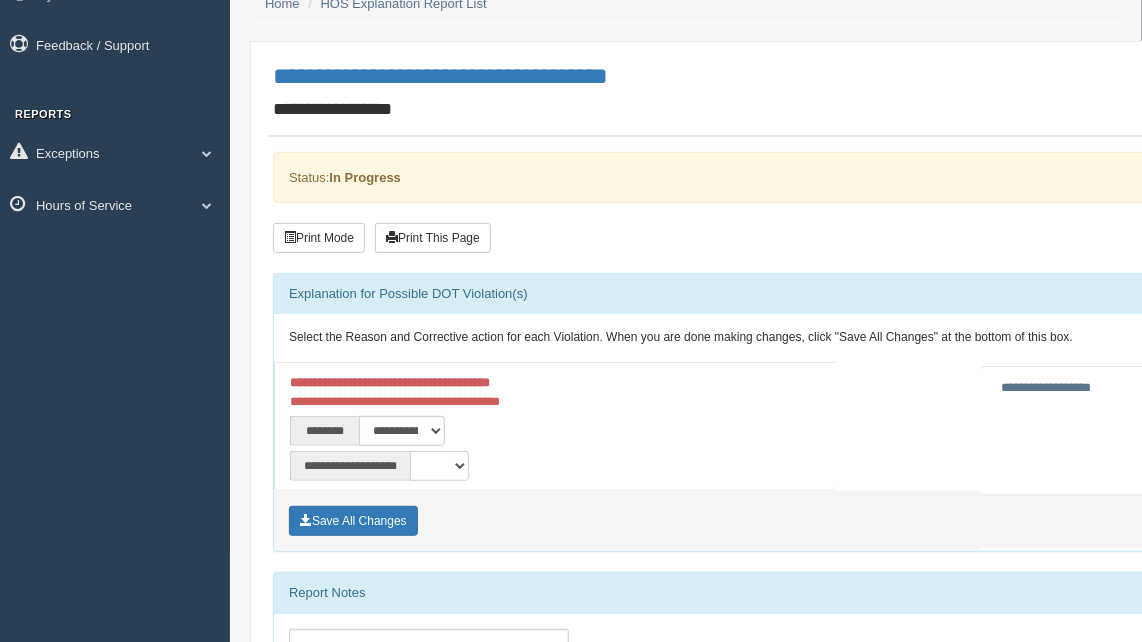 click on "**********" at bounding box center [439, 466] 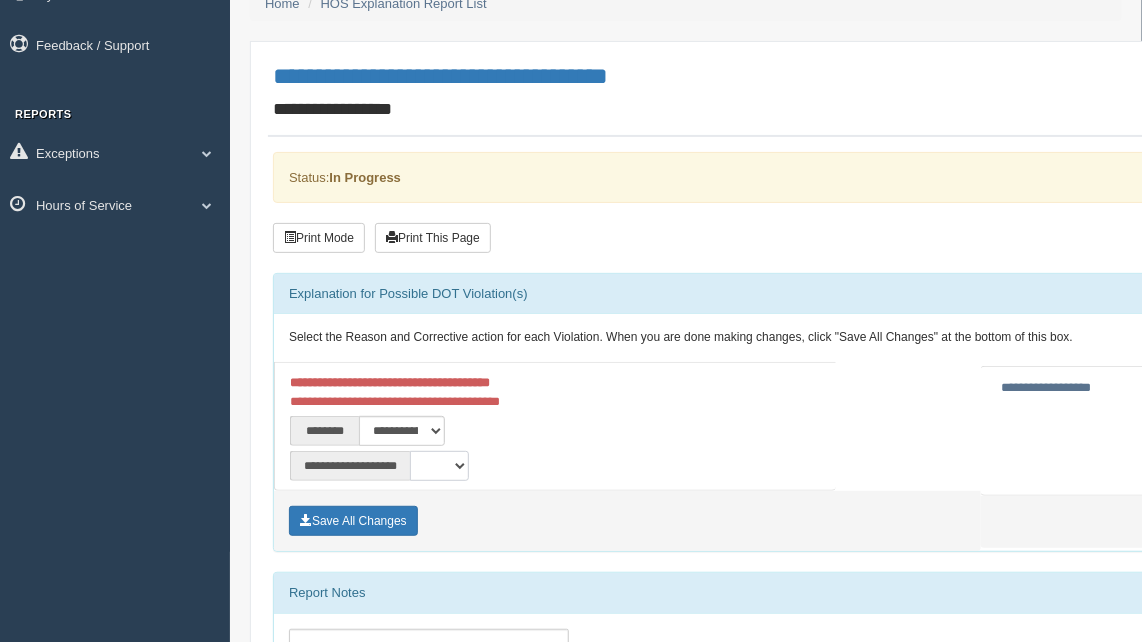 select on "**" 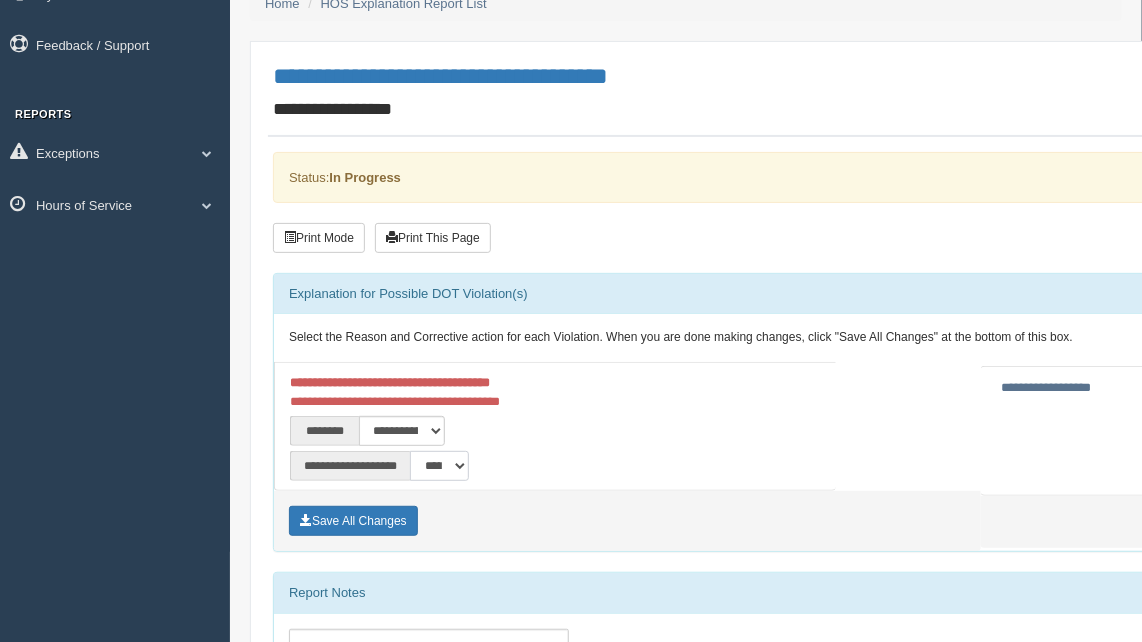 click on "**********" at bounding box center (439, 466) 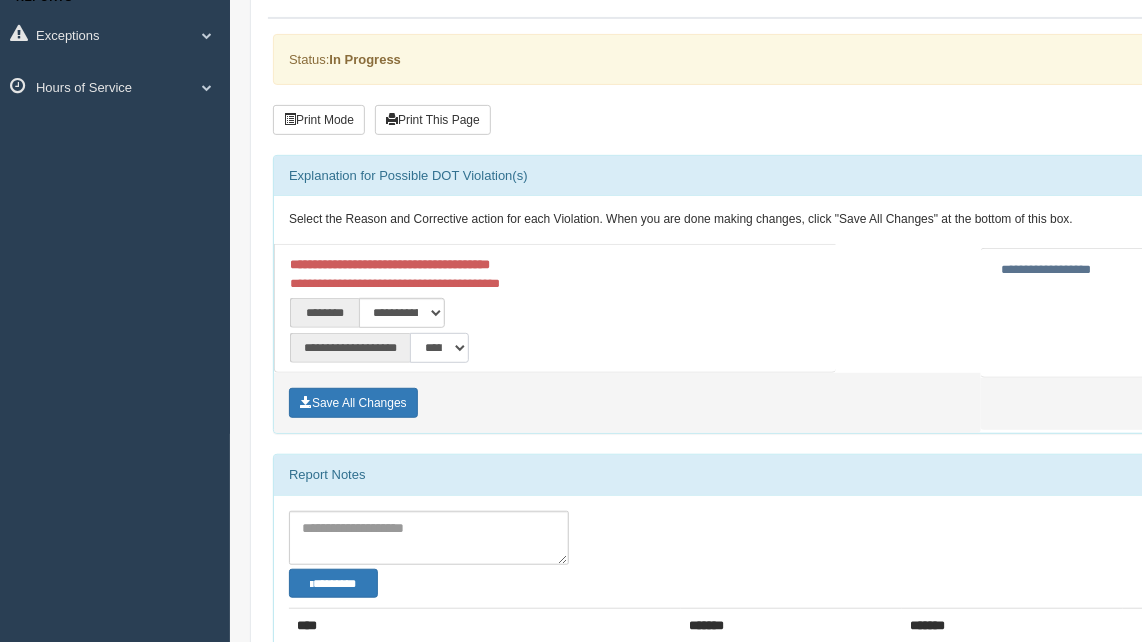 scroll, scrollTop: 272, scrollLeft: 0, axis: vertical 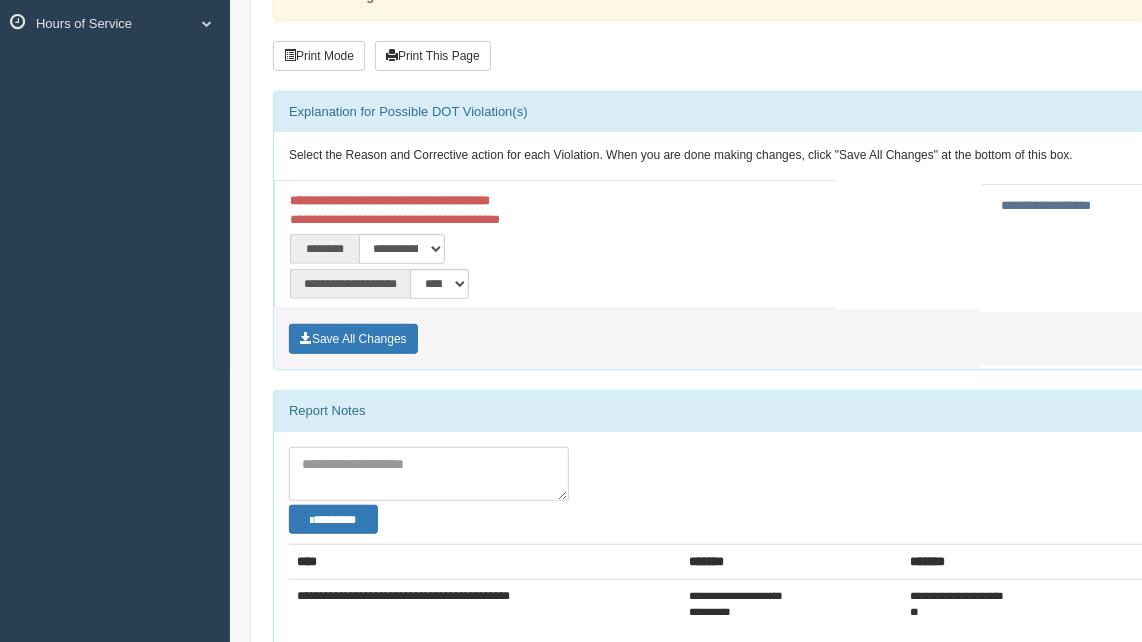 click at bounding box center (429, 474) 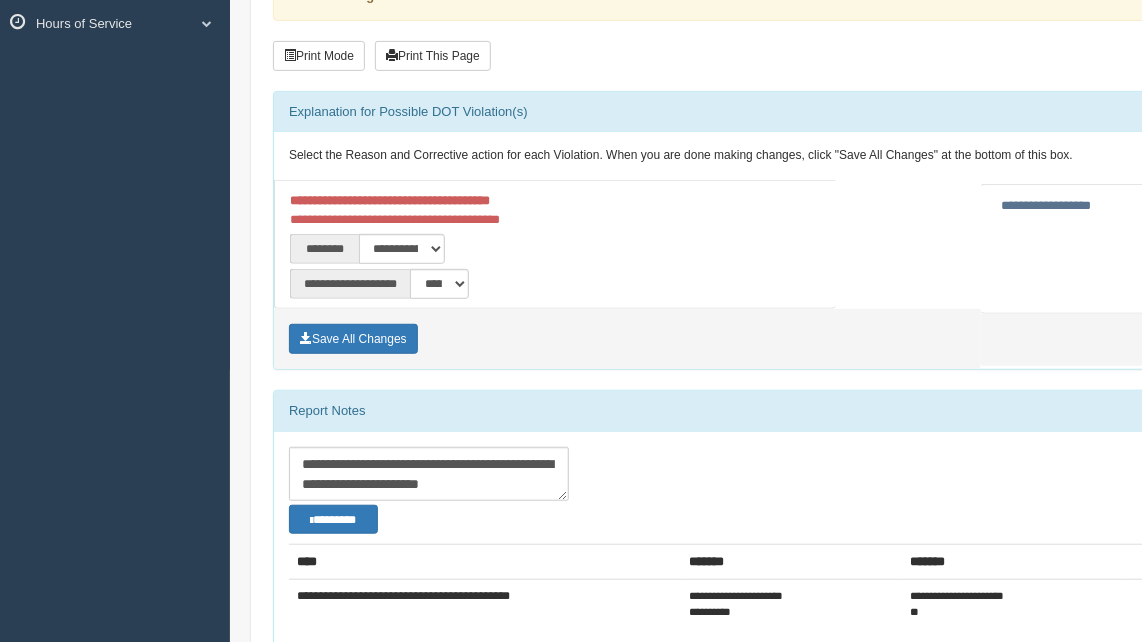 click on "********" at bounding box center [731, 522] 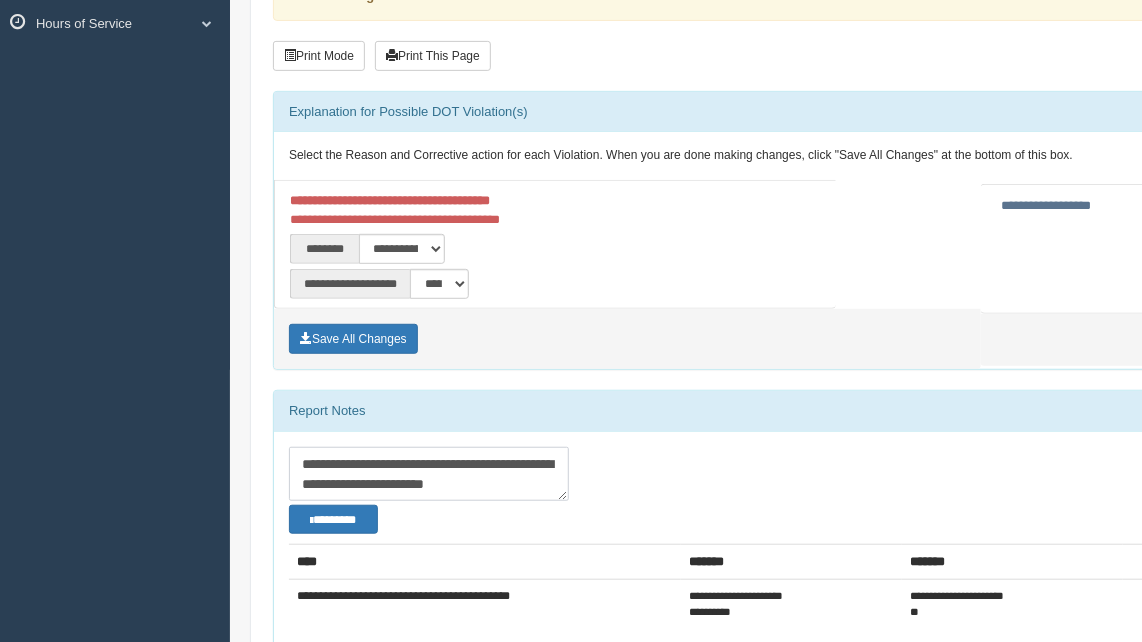 click on "**********" at bounding box center (429, 474) 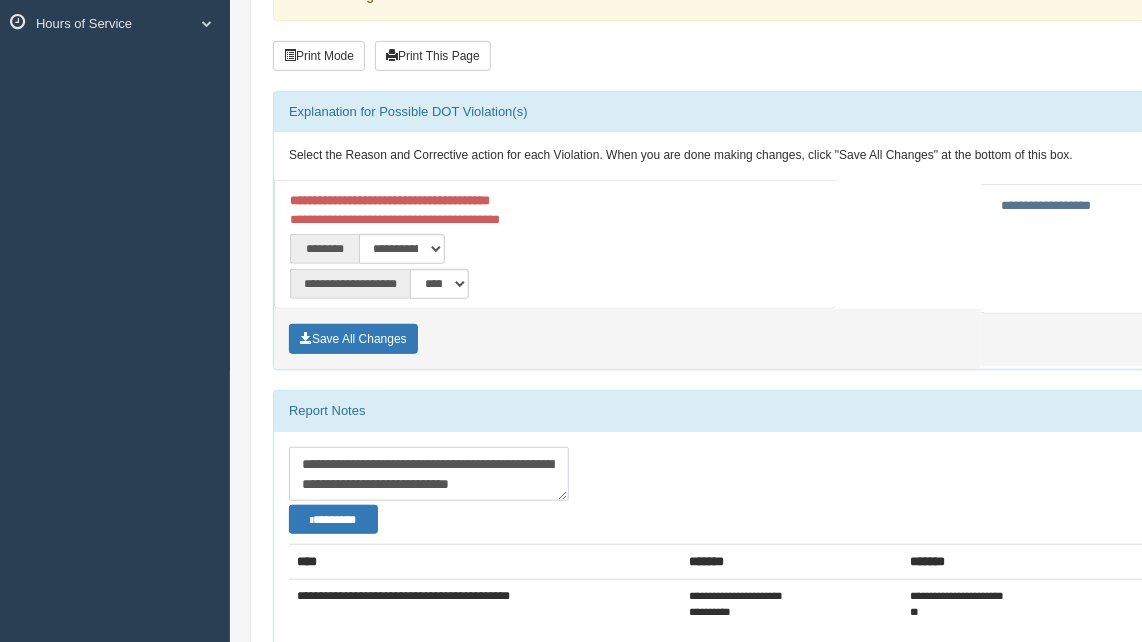 scroll, scrollTop: 12, scrollLeft: 0, axis: vertical 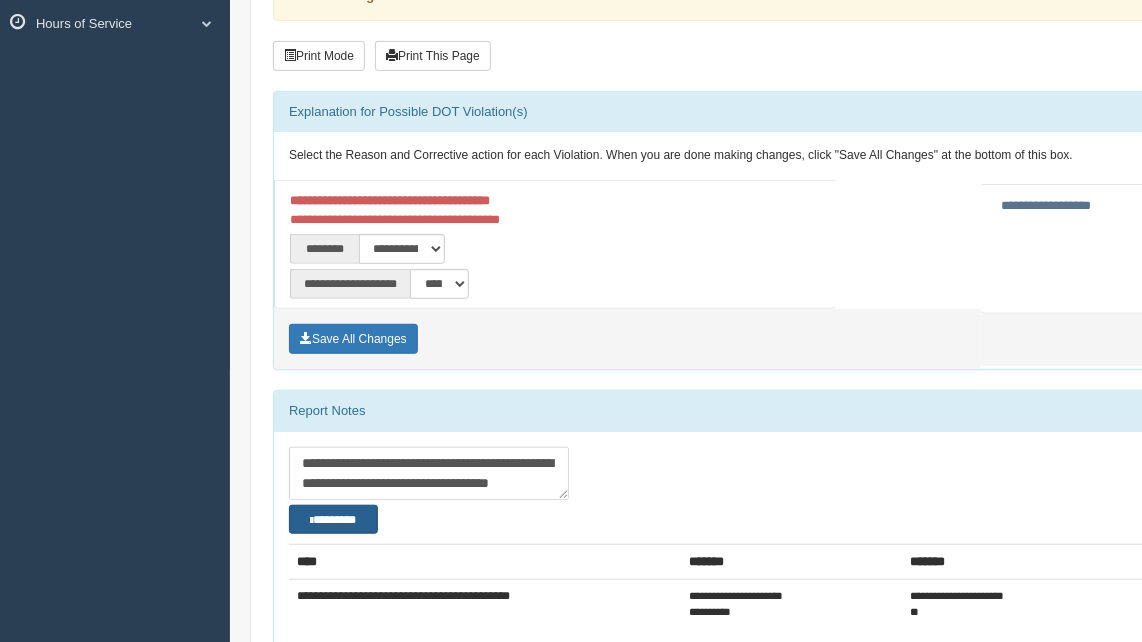 type on "**********" 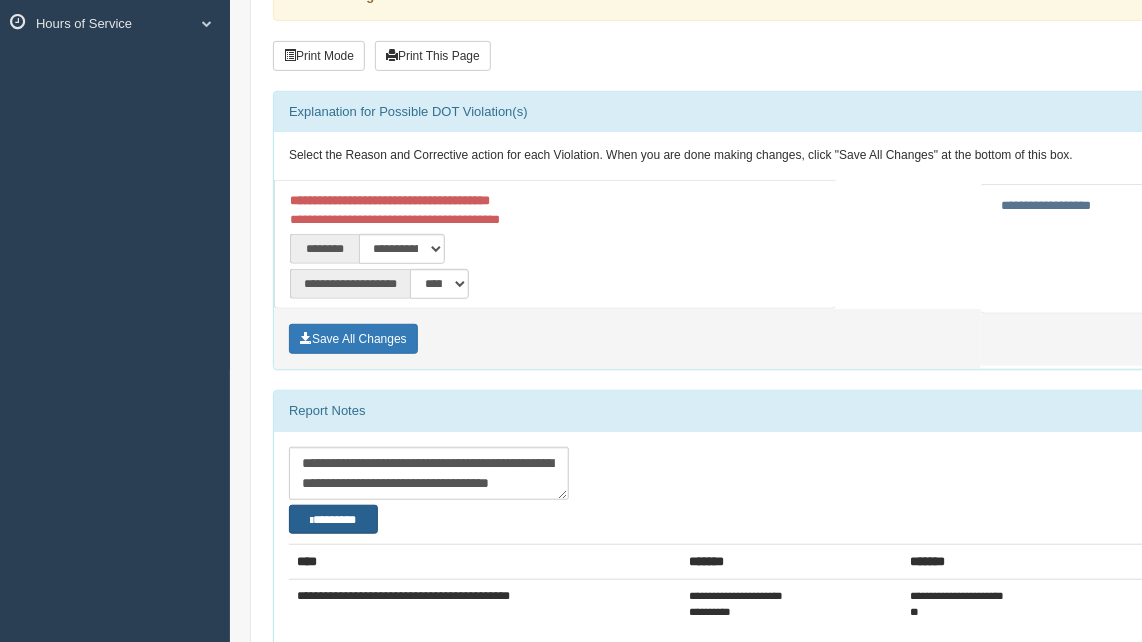 click at bounding box center [312, 521] 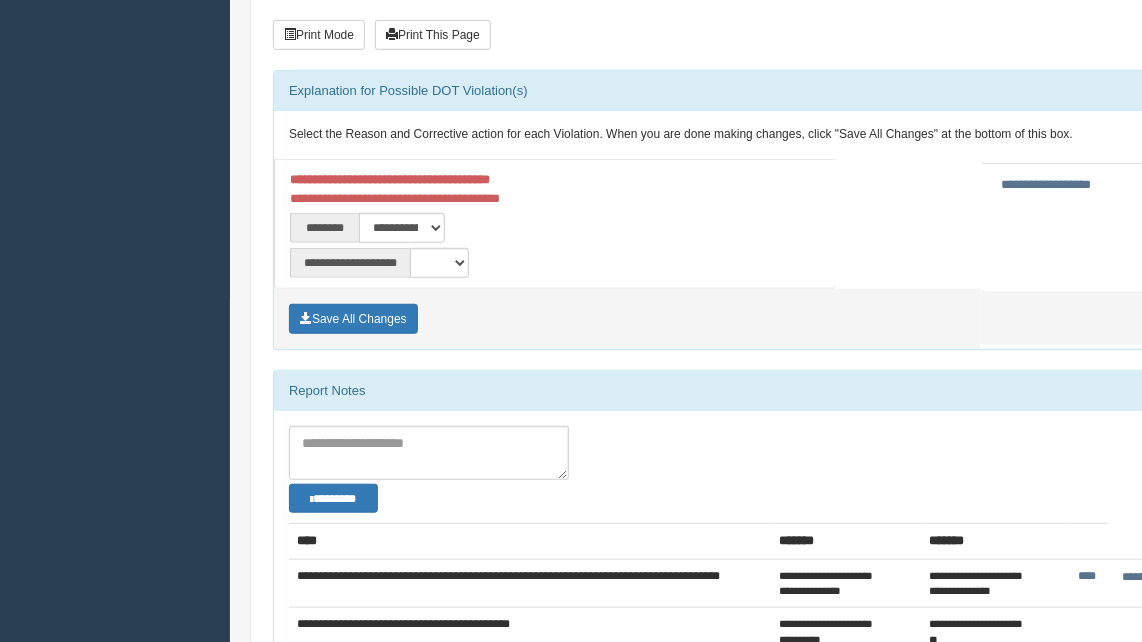 scroll, scrollTop: 363, scrollLeft: 0, axis: vertical 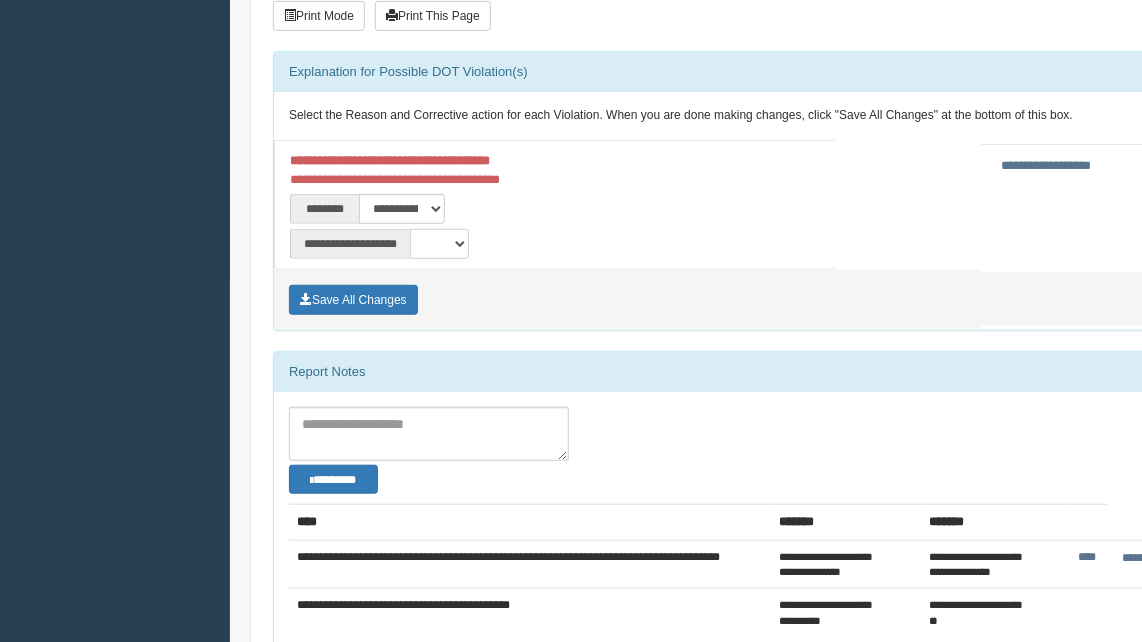 click on "**********" at bounding box center [439, 244] 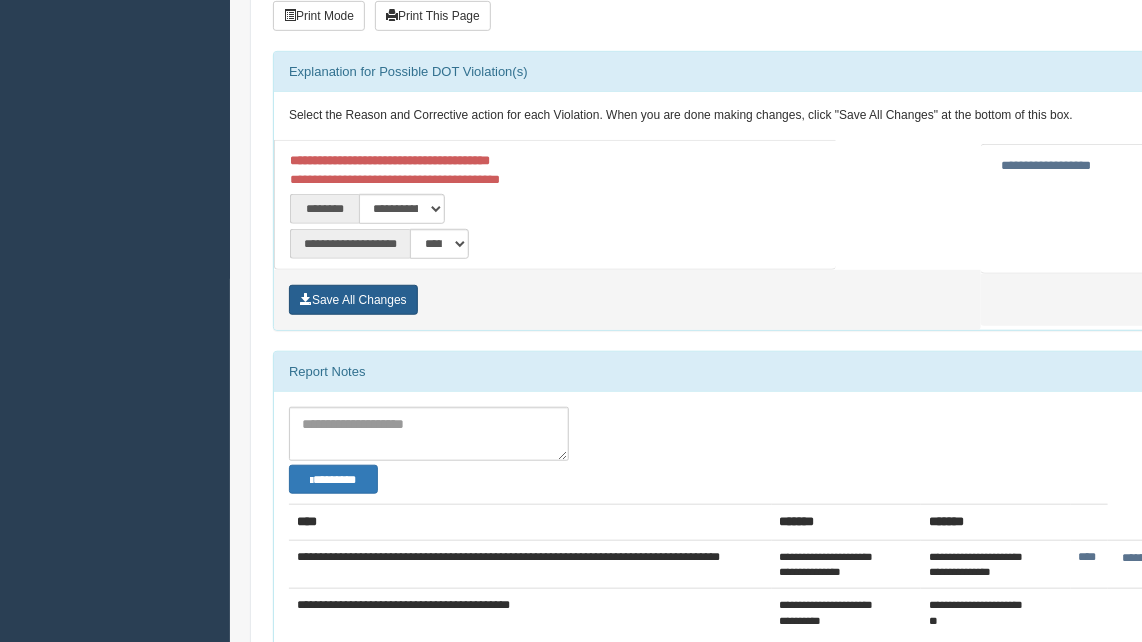 click on "Save All Changes" at bounding box center (353, 300) 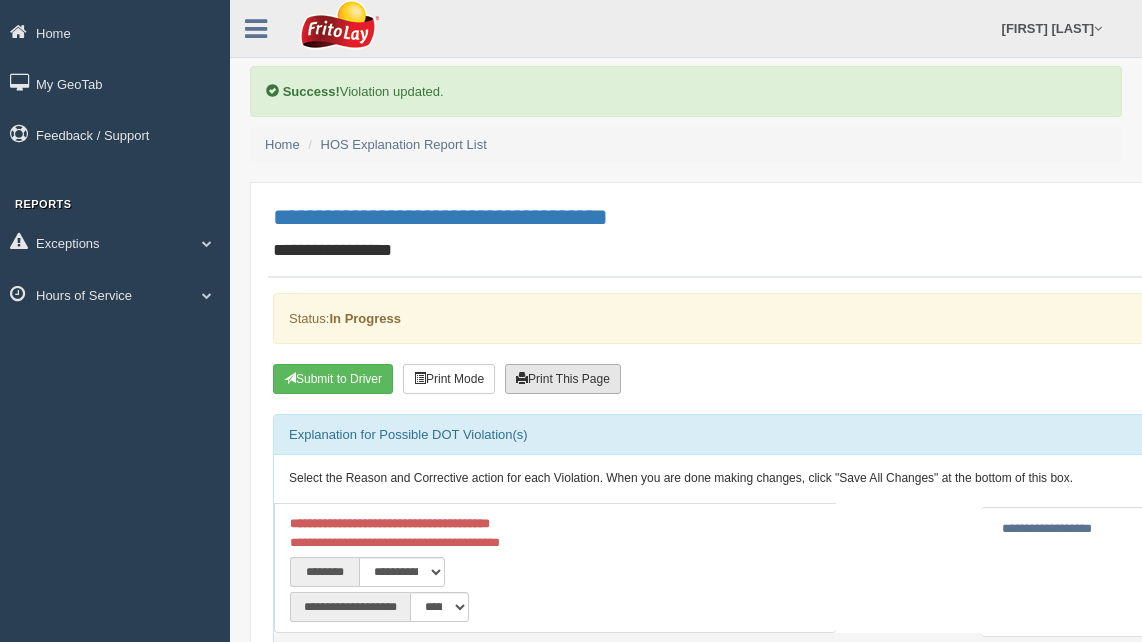 scroll, scrollTop: 0, scrollLeft: 0, axis: both 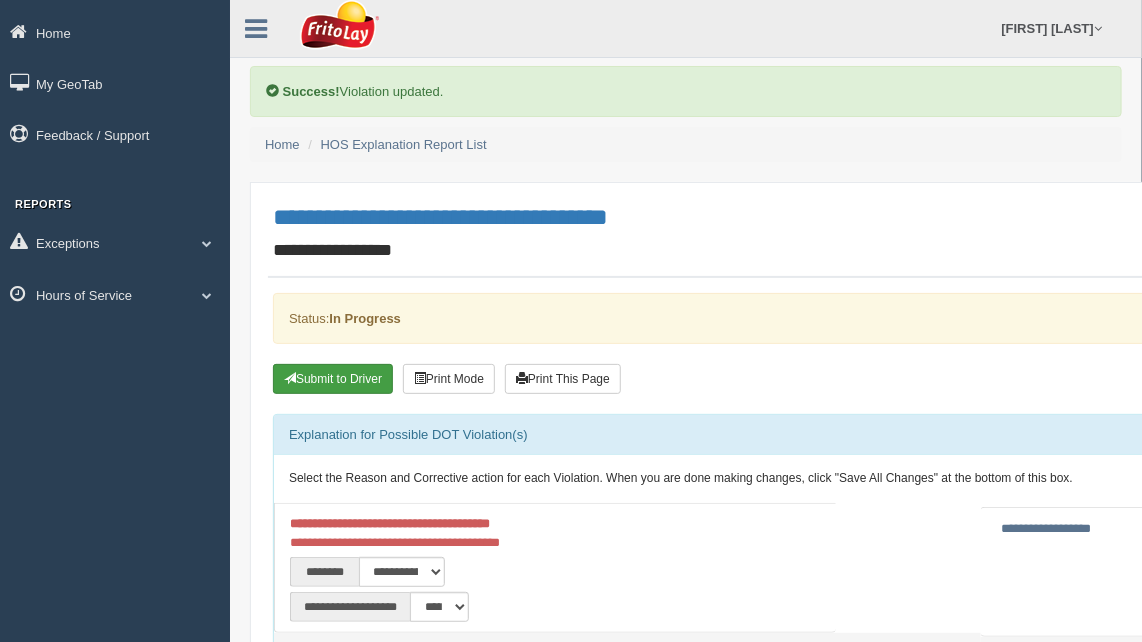 click on "Submit to Driver" at bounding box center (333, 379) 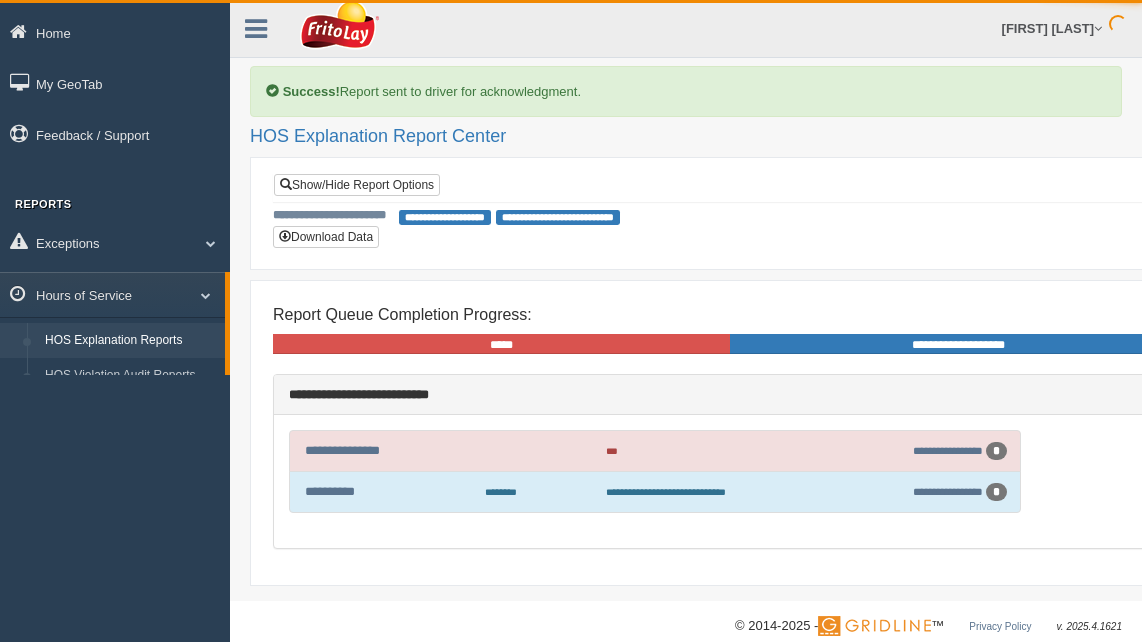 scroll, scrollTop: 0, scrollLeft: 0, axis: both 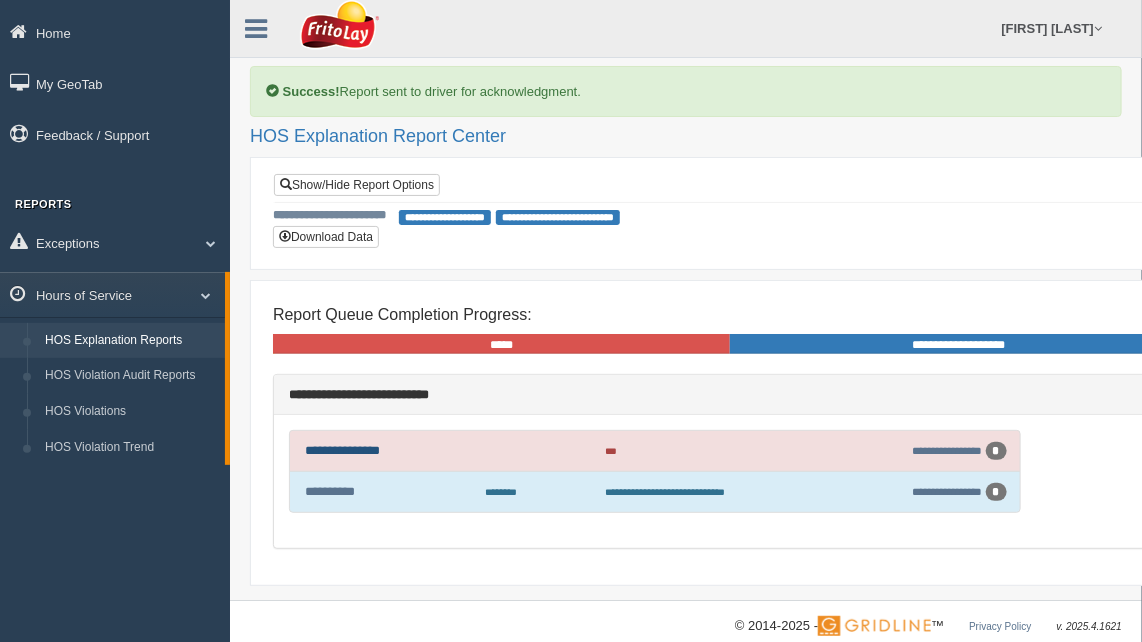 click on "**********" at bounding box center (342, 450) 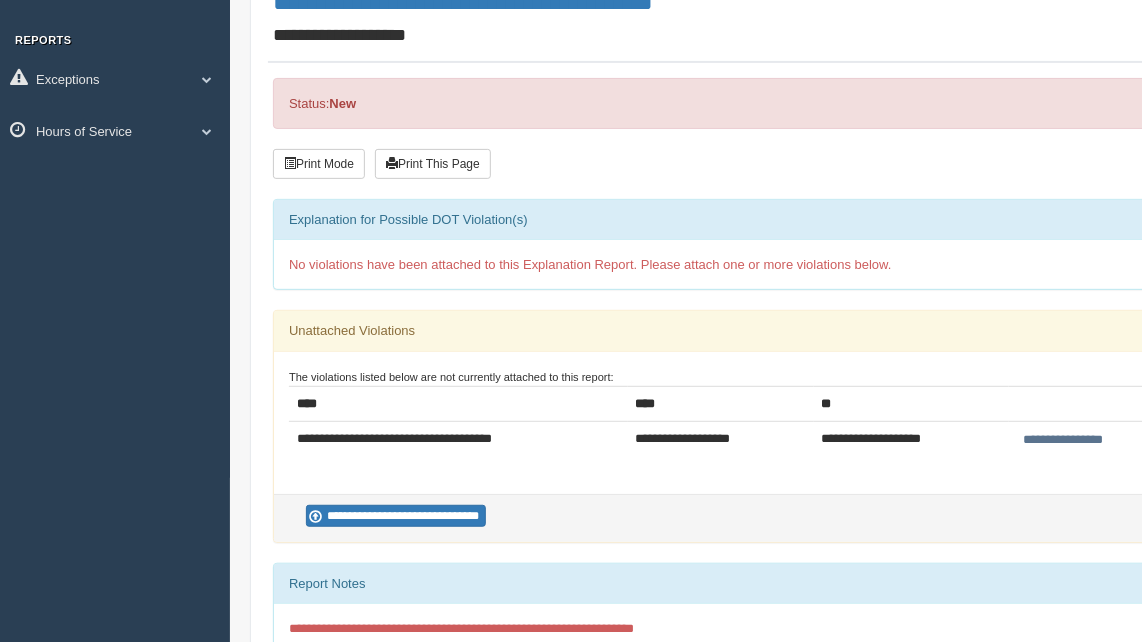 scroll, scrollTop: 181, scrollLeft: 0, axis: vertical 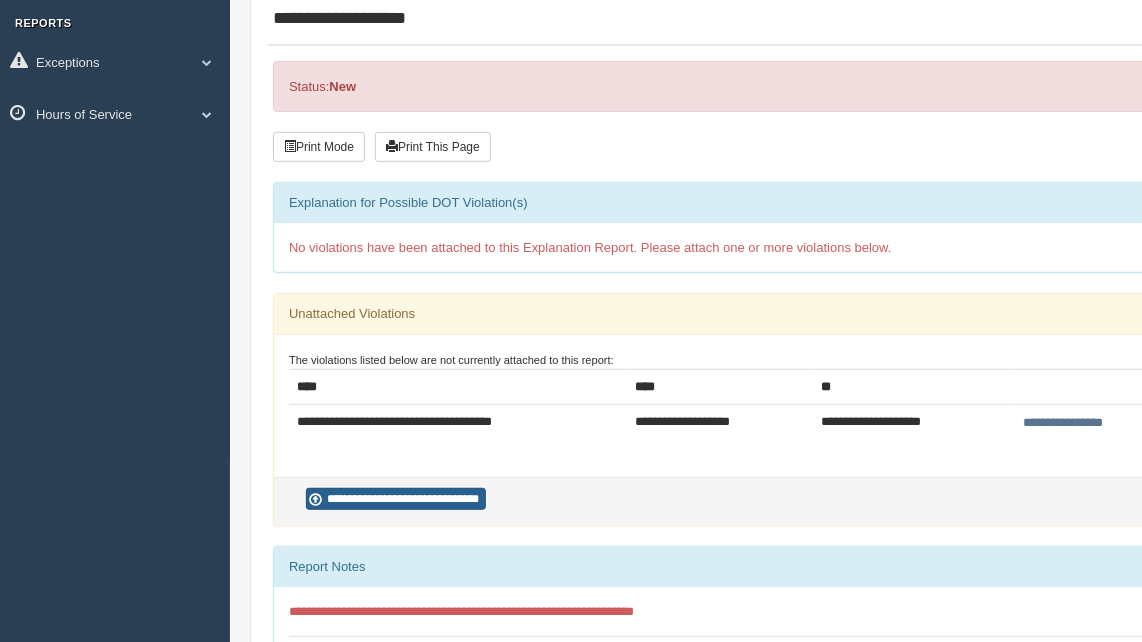 click on "**********" at bounding box center [396, 499] 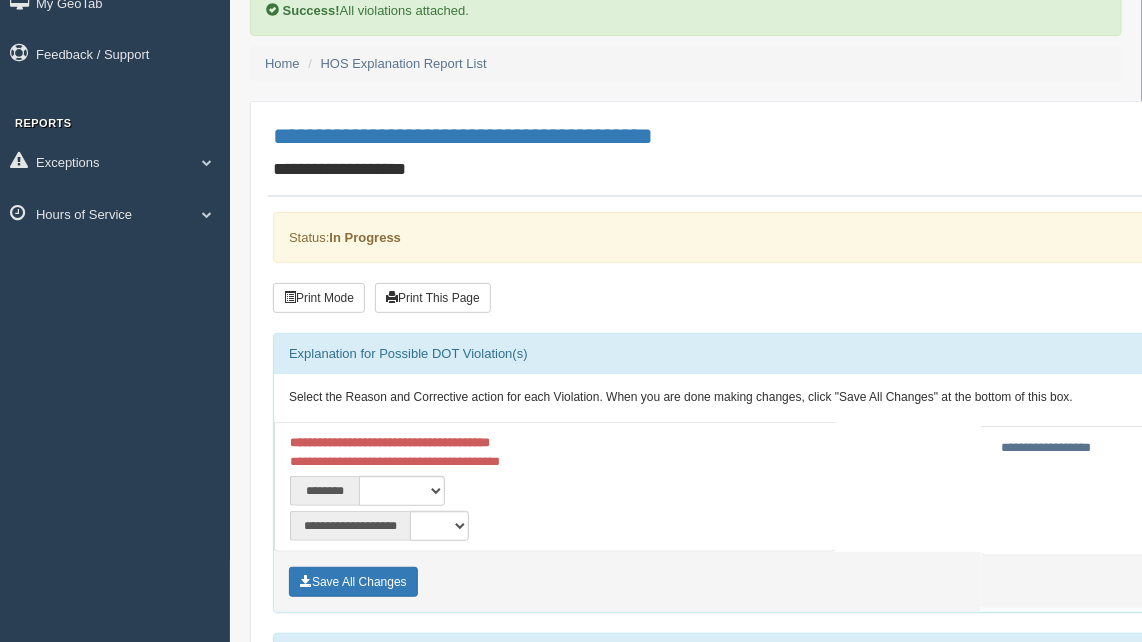 scroll, scrollTop: 181, scrollLeft: 0, axis: vertical 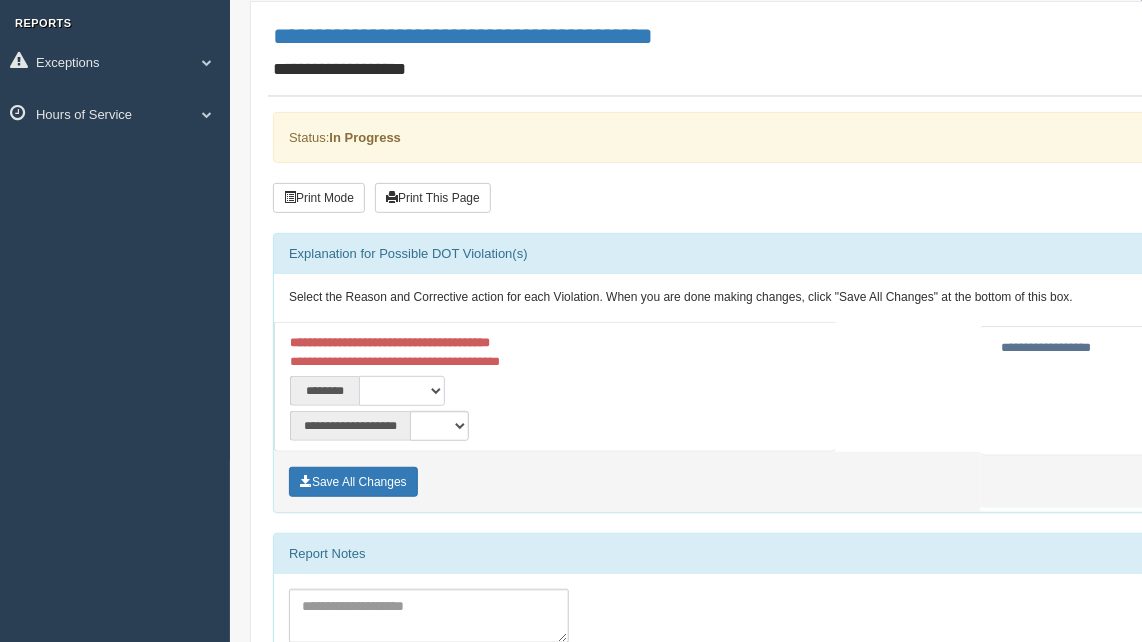 click on "**********" at bounding box center (402, 391) 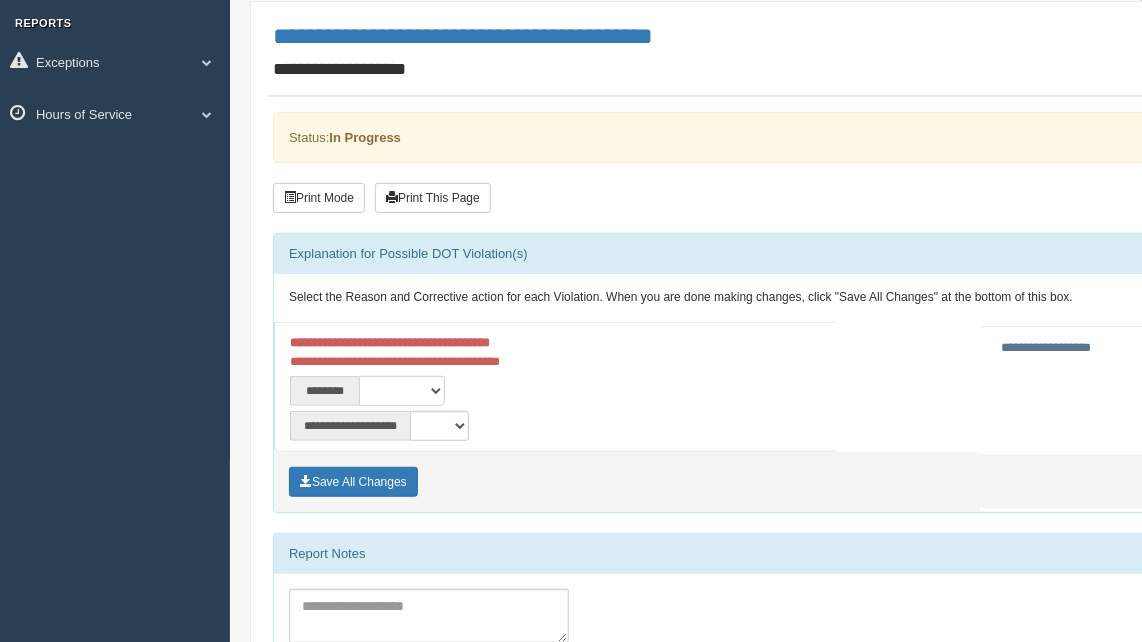 select on "****" 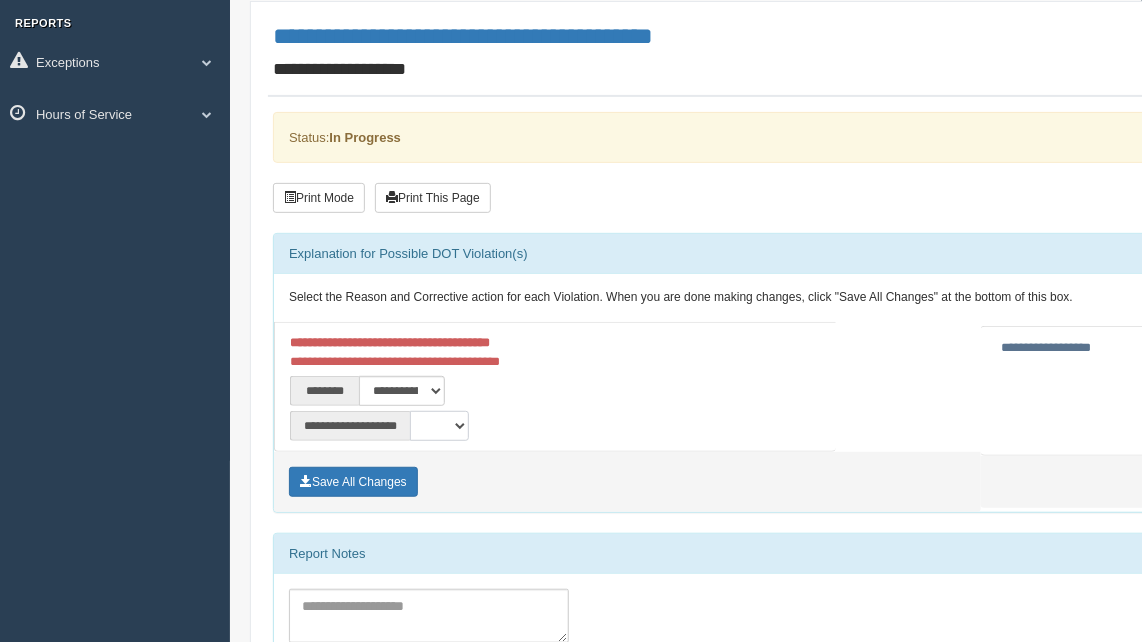 click on "**********" at bounding box center (439, 426) 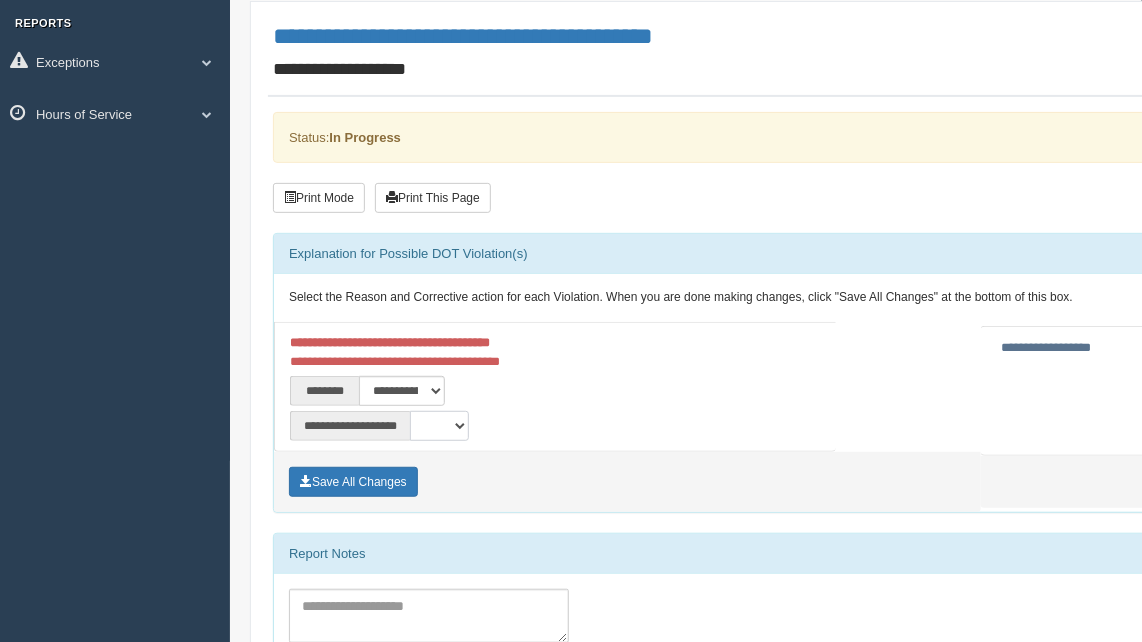 select on "**" 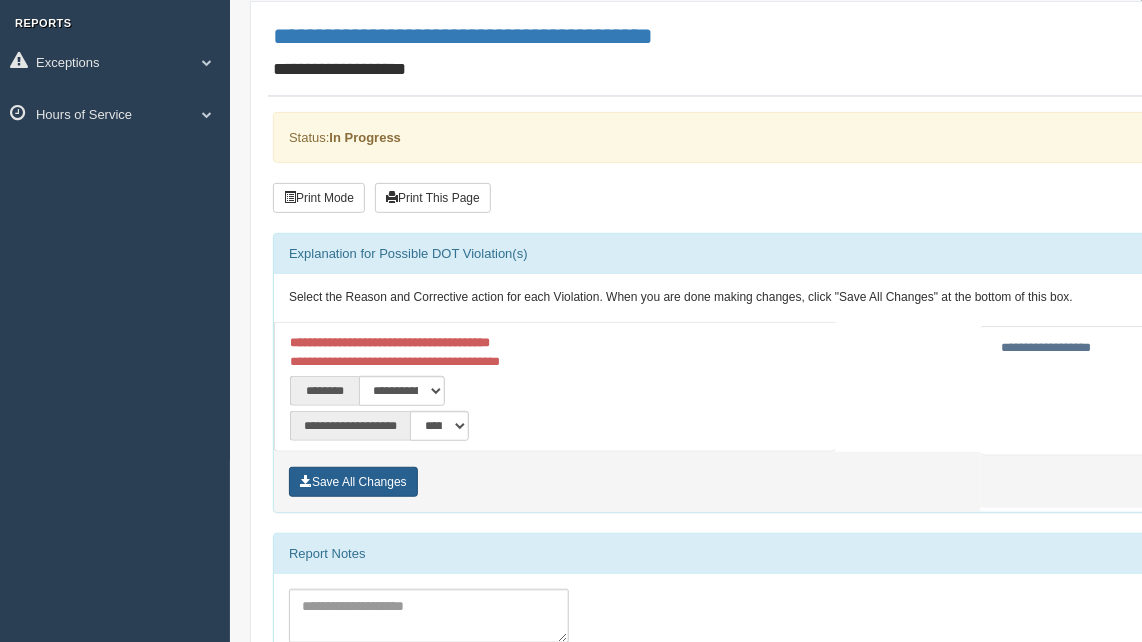 click on "Save All Changes" at bounding box center (353, 482) 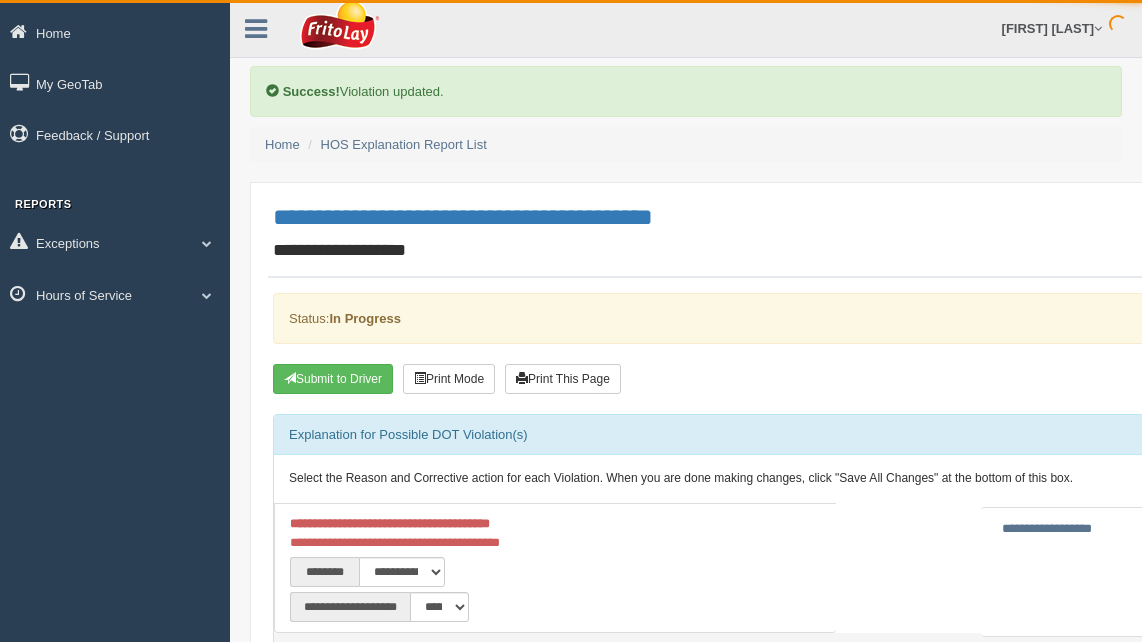 scroll, scrollTop: 0, scrollLeft: 0, axis: both 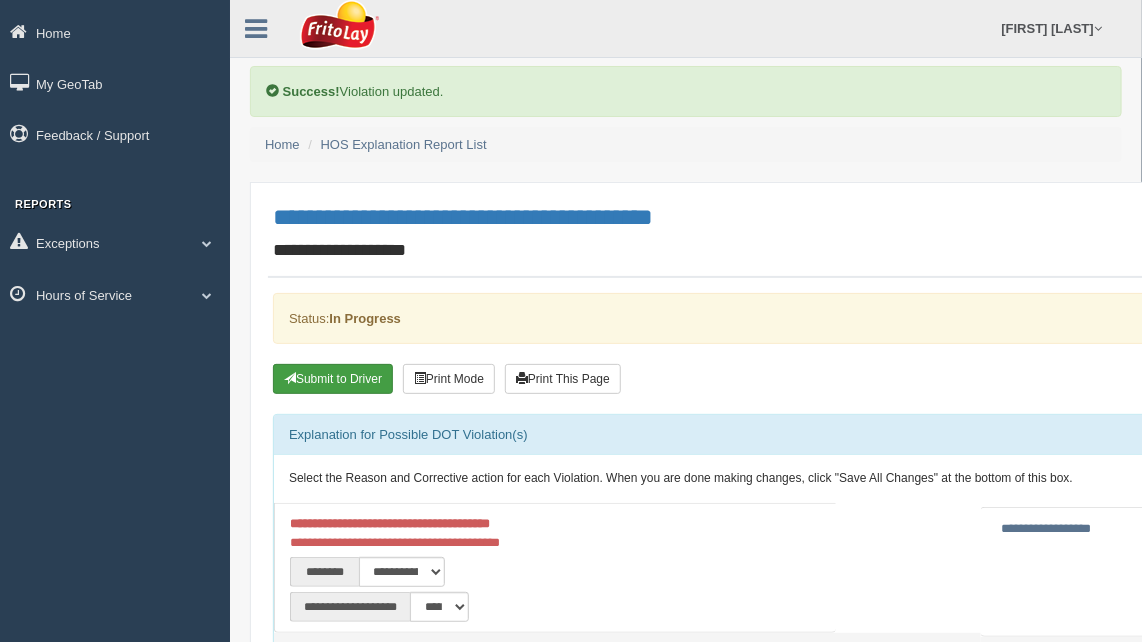 click on "Submit to Driver" at bounding box center [333, 379] 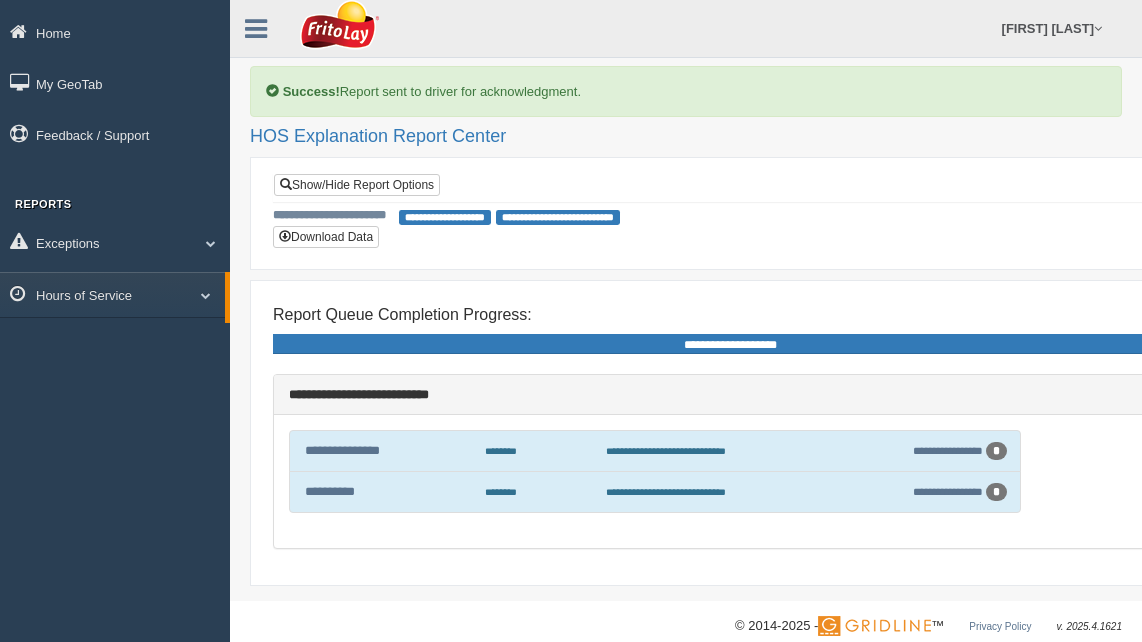 scroll, scrollTop: 0, scrollLeft: 0, axis: both 